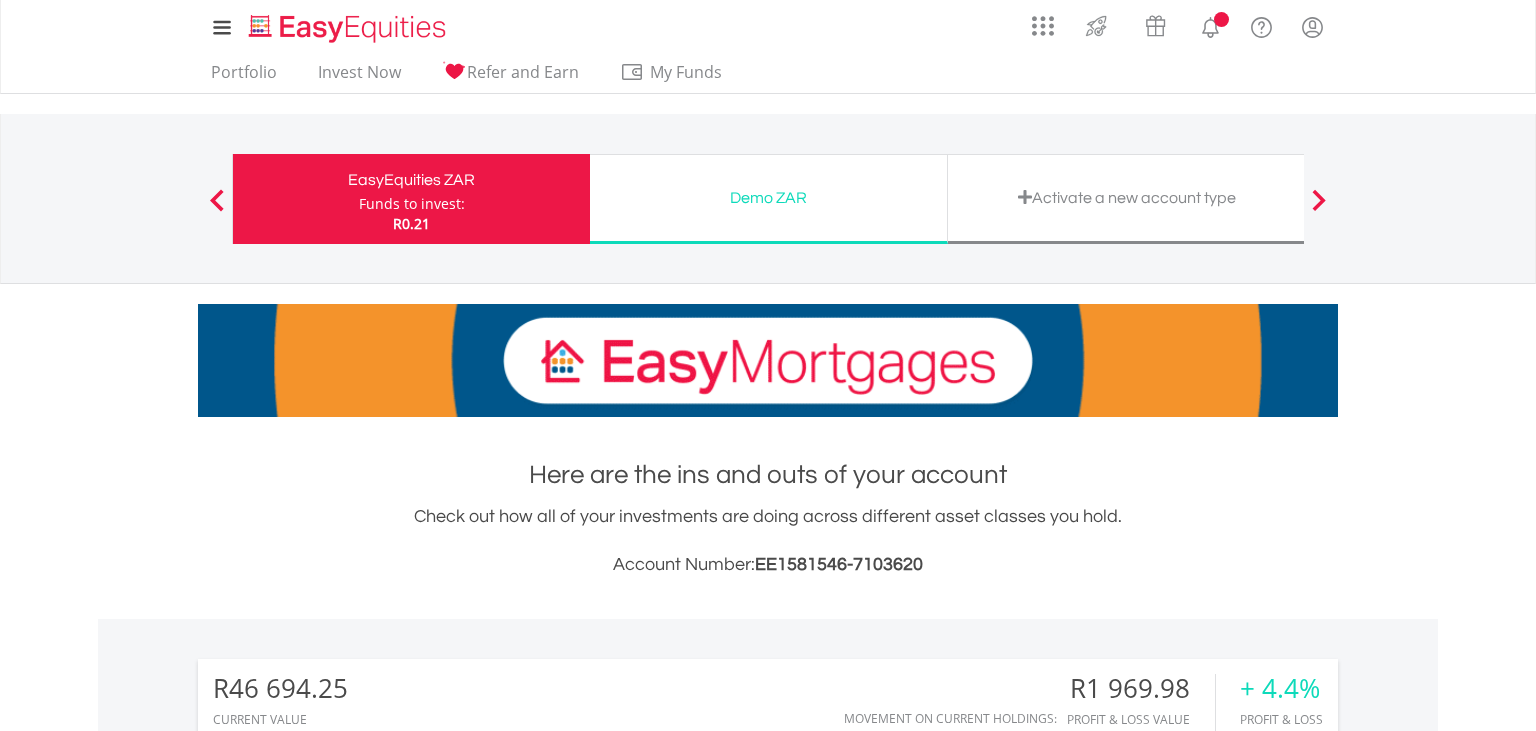 scroll, scrollTop: 0, scrollLeft: 0, axis: both 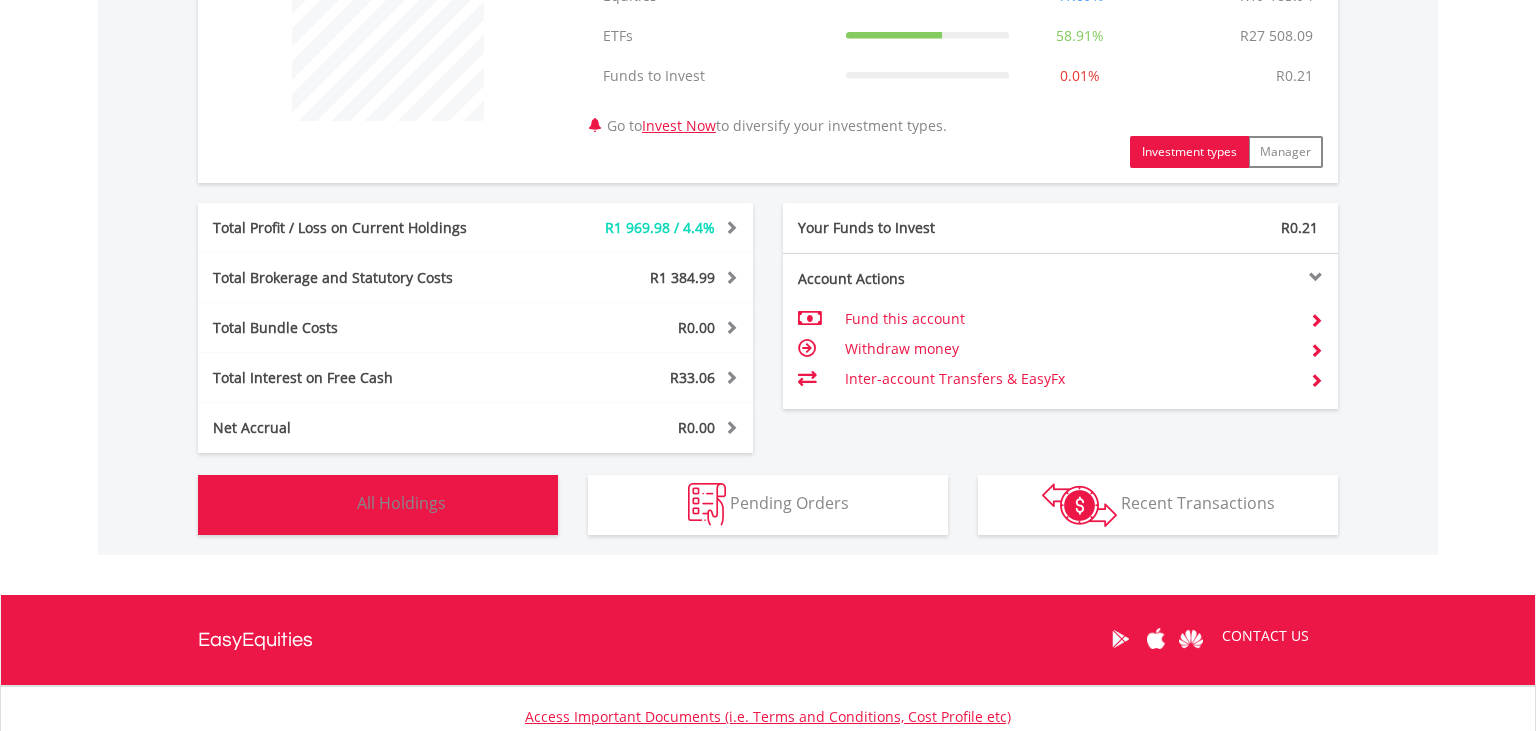 click on "Holdings
All Holdings" at bounding box center [378, 505] 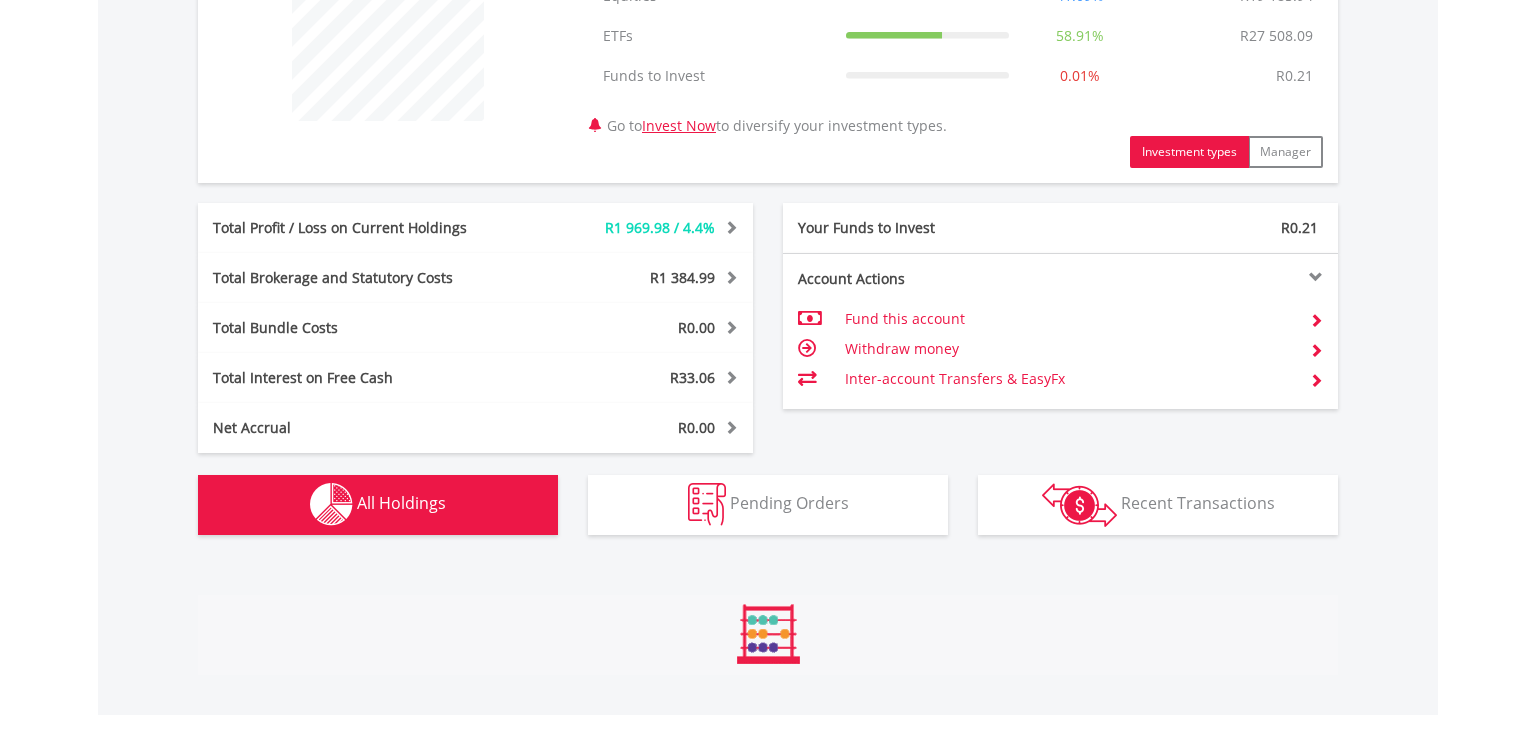 scroll, scrollTop: 1440, scrollLeft: 0, axis: vertical 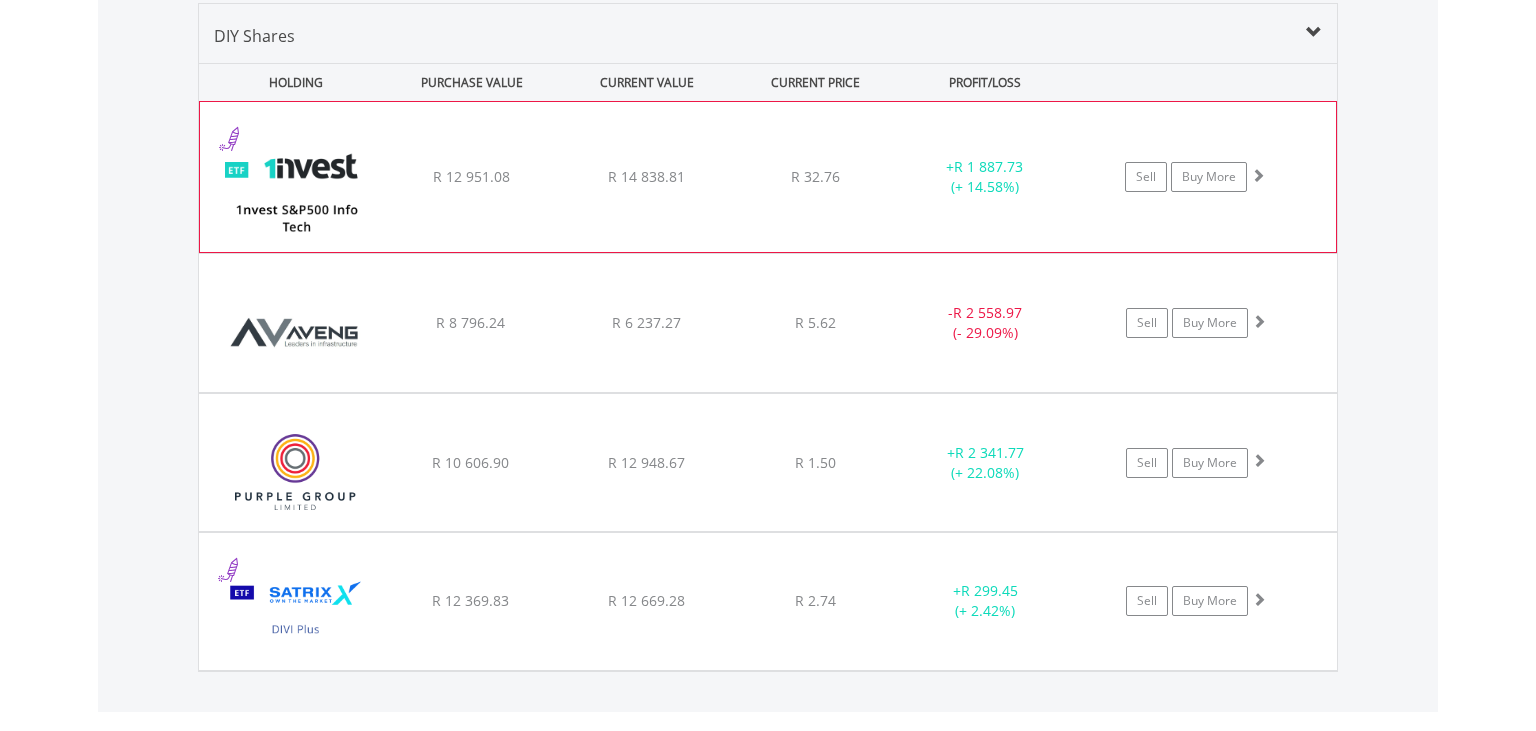 click on "R 14 838.81" at bounding box center [646, 176] 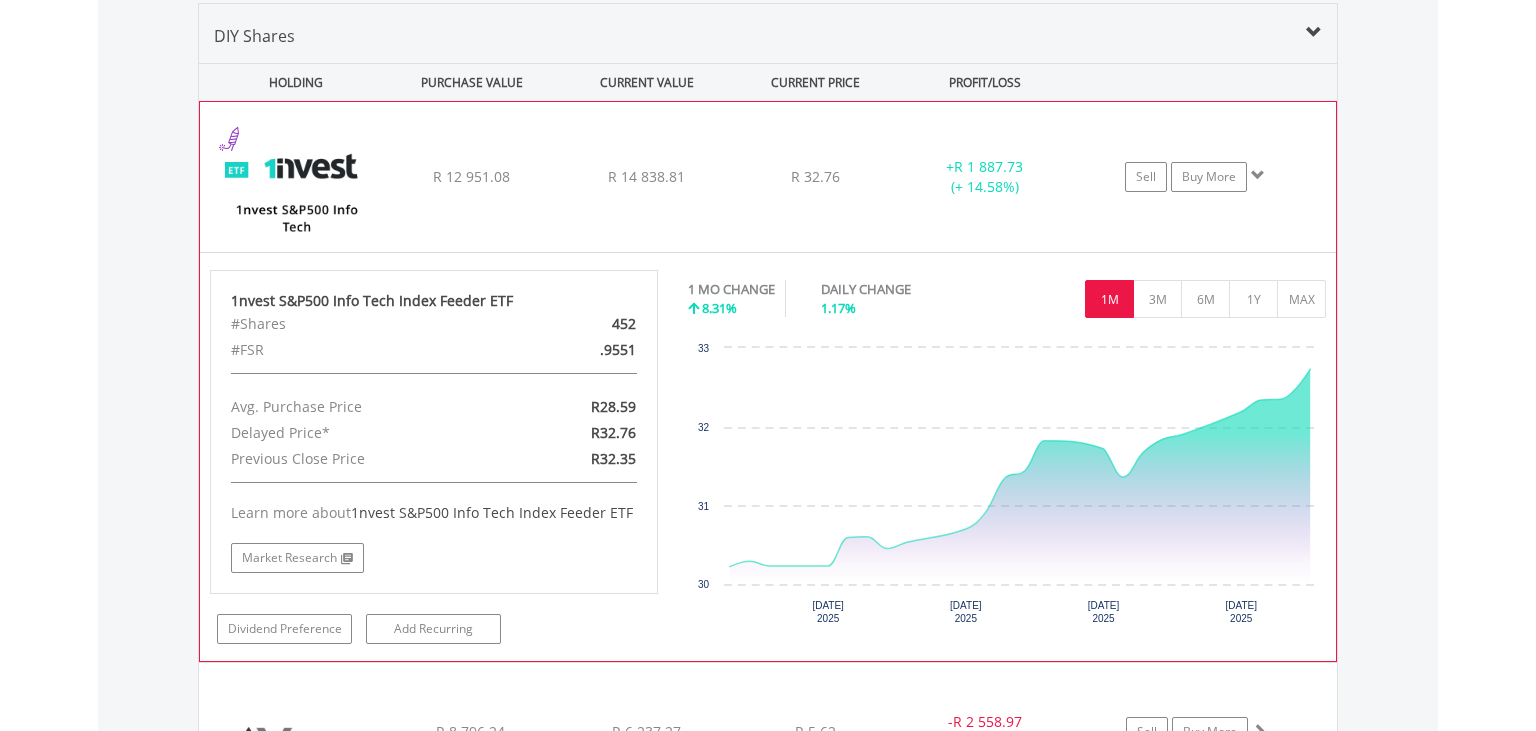 click on "R 14 838.81" at bounding box center (646, 176) 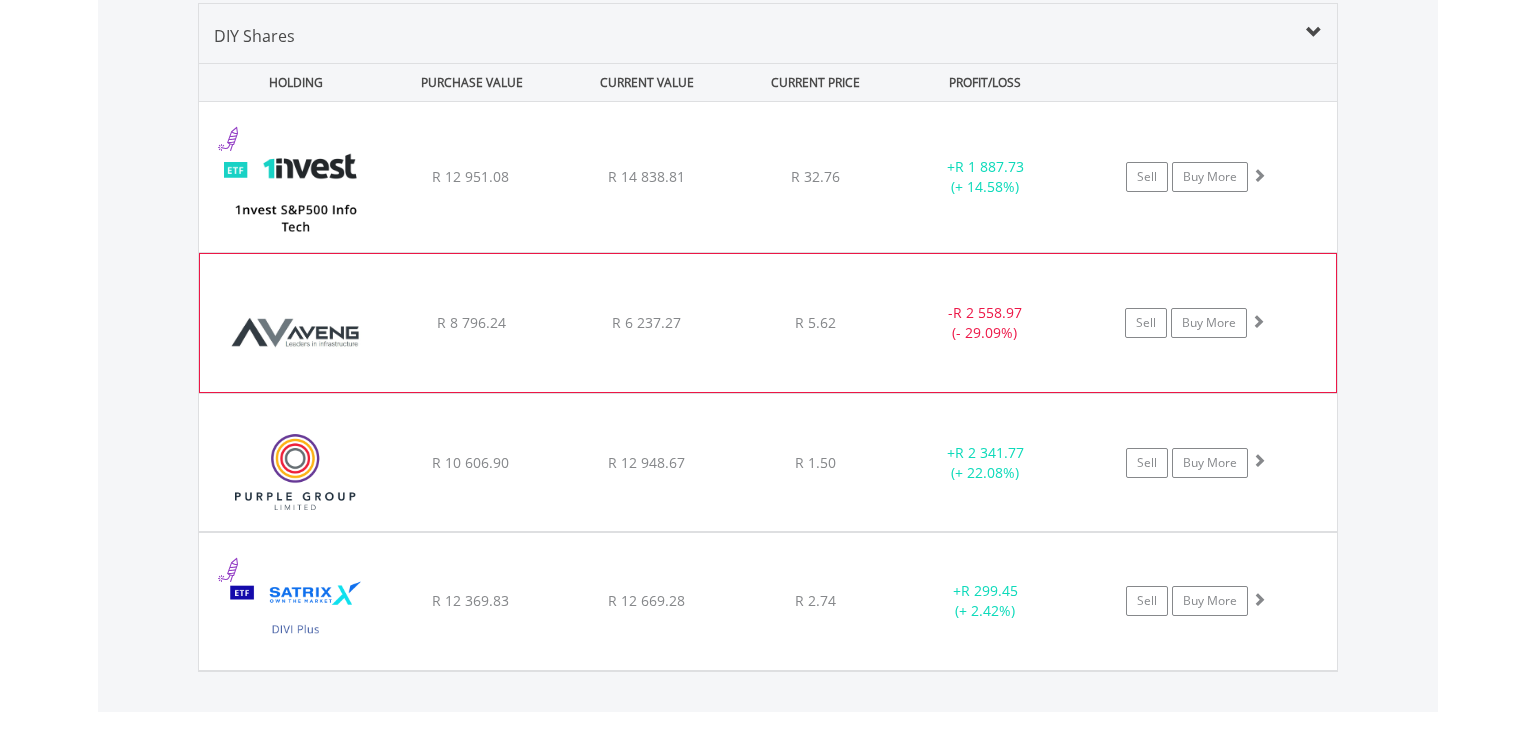 click on "﻿
Aveng Group Limited
R 8 796.24
R 6 237.27
R 5.62
-  R 2 558.97 (- 29.09%)
Sell
Buy More" at bounding box center [768, 177] 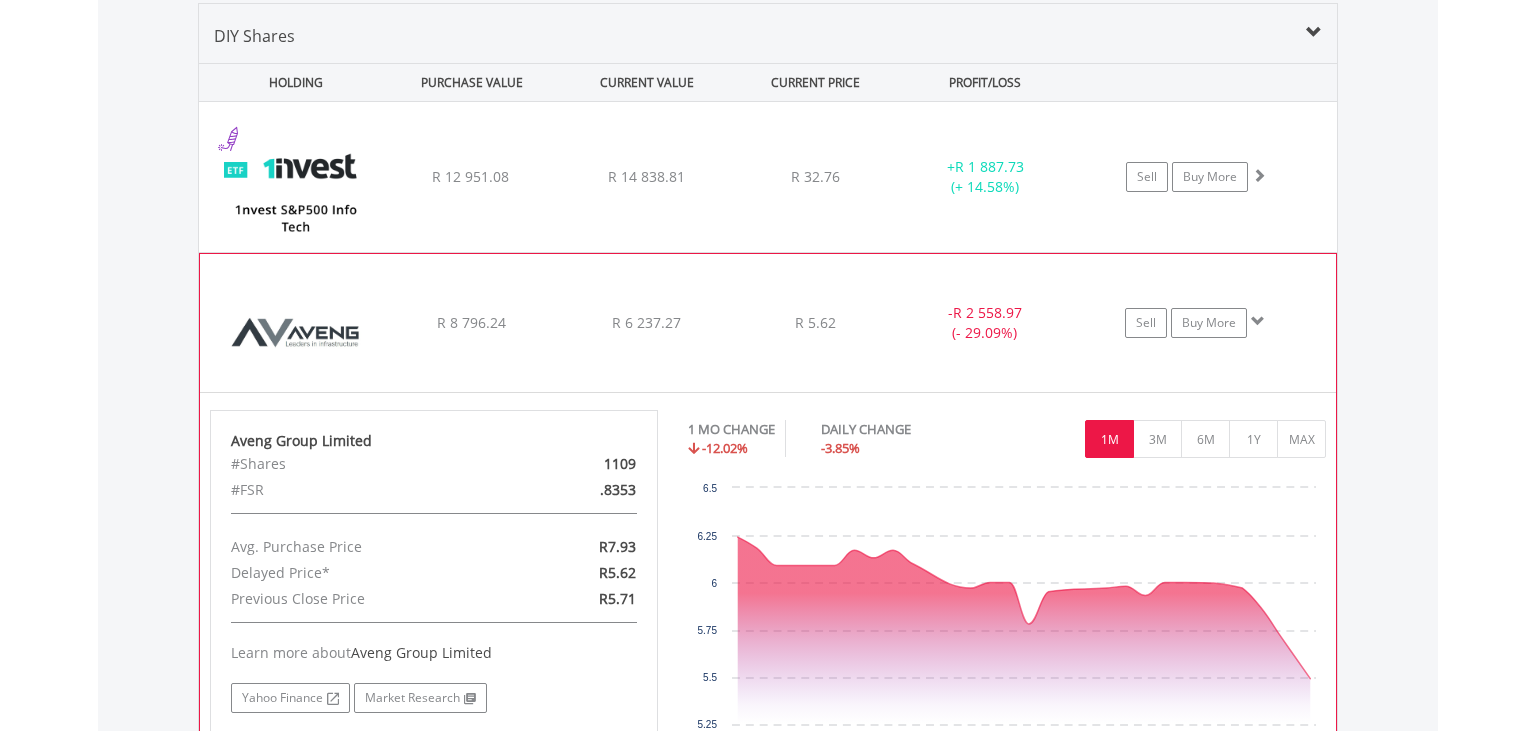 click on "﻿
Aveng Group Limited
R 8 796.24
R 6 237.27
R 5.62
-  R 2 558.97 (- 29.09%)
Sell
Buy More" at bounding box center [768, 177] 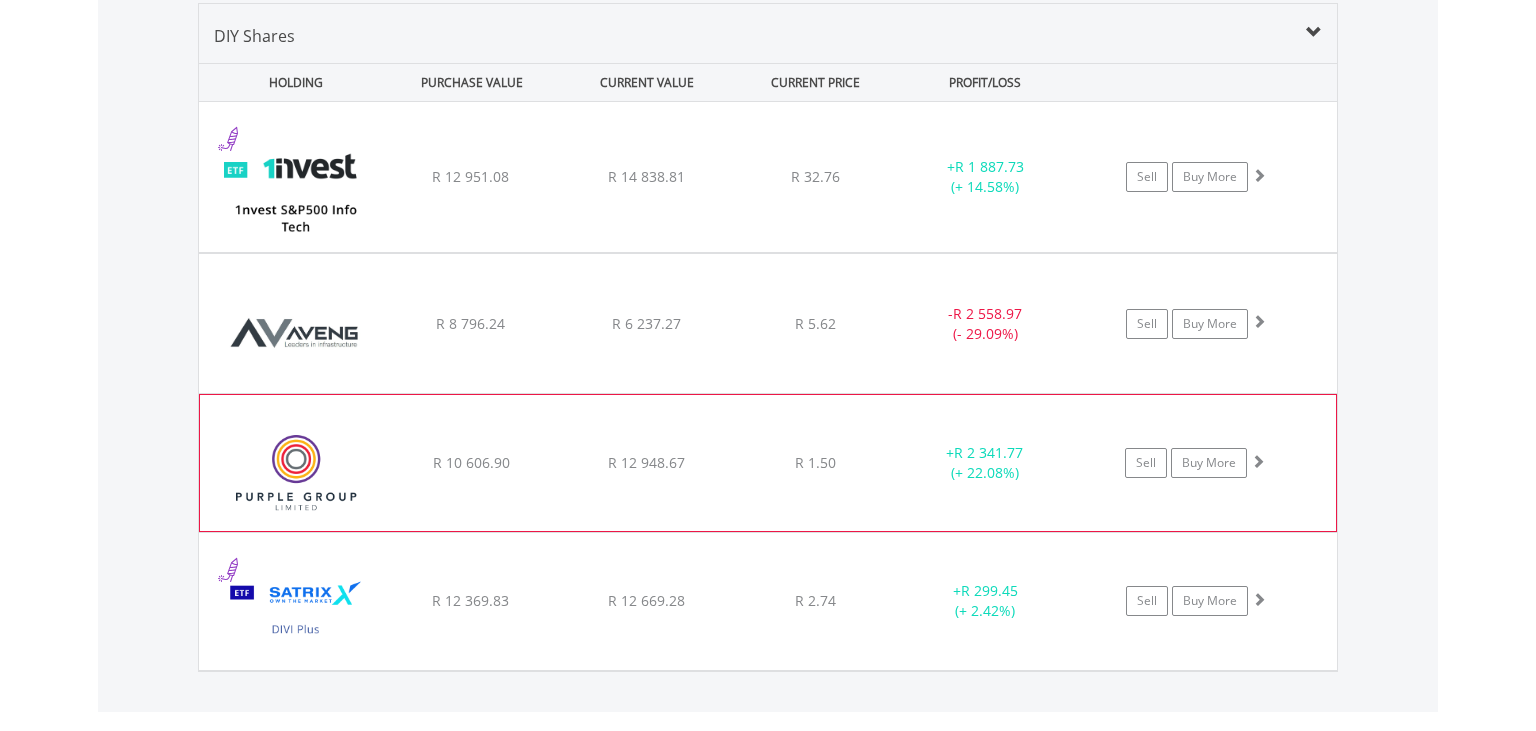 click on "﻿
Purple Group Limited
R 10 606.90
R 12 948.67
R 1.50
+  R 2 341.77 (+ 22.08%)
Sell
Buy More" at bounding box center [768, 177] 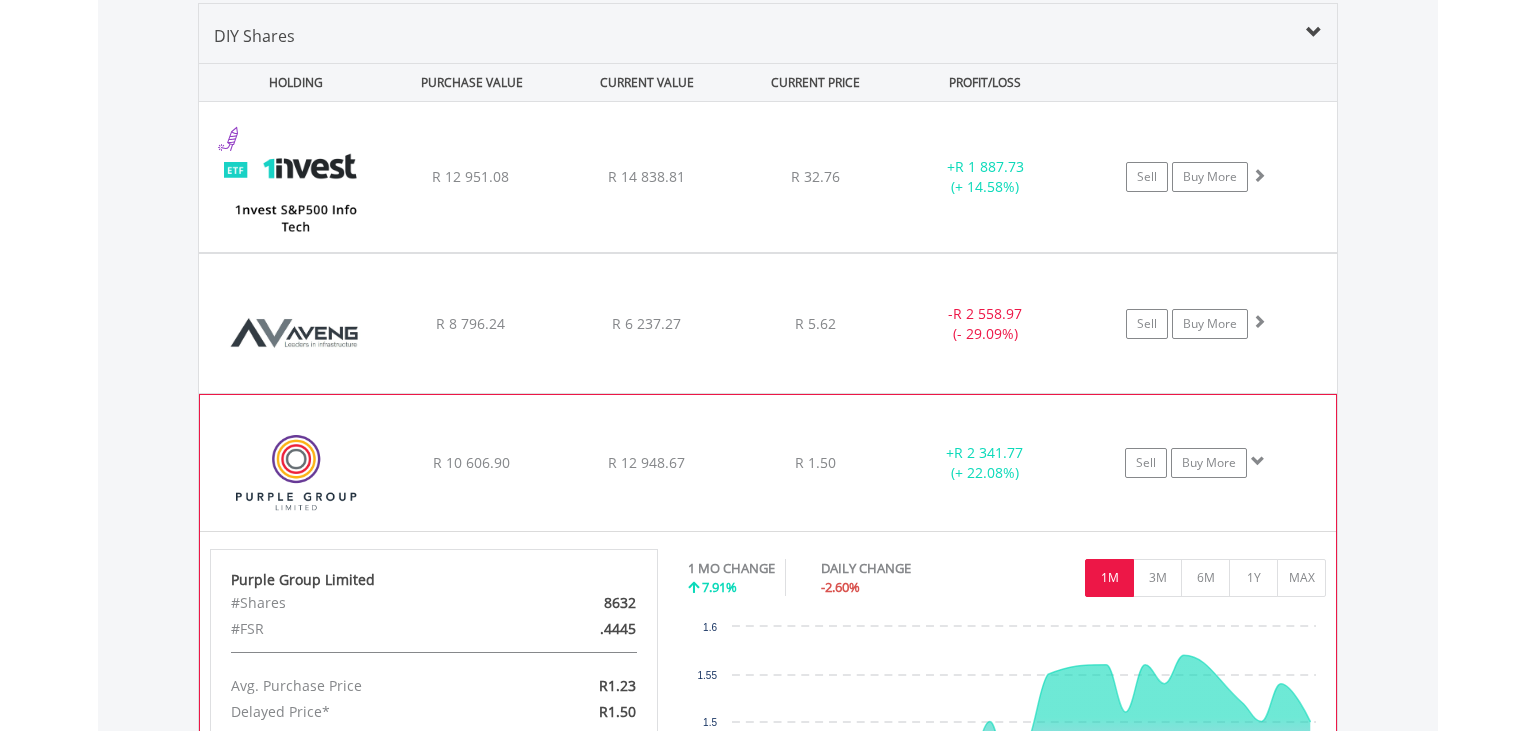 click on "﻿
Purple Group Limited
R 10 606.90
R 12 948.67
R 1.50
+  R 2 341.77 (+ 22.08%)
Sell
Buy More" at bounding box center (768, 177) 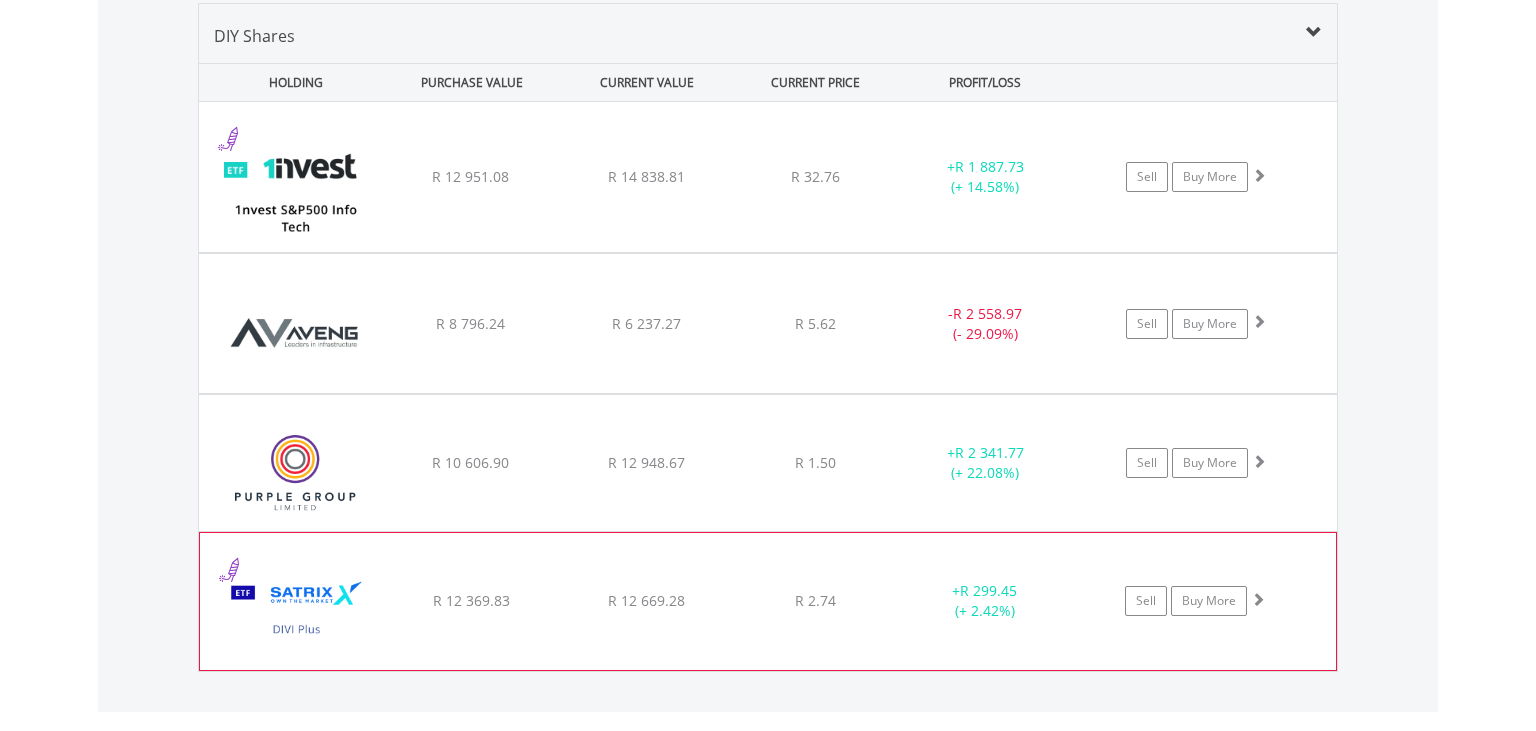 click on "﻿
Satrix DIVI ETF
R 12 369.83
R 12 669.28
R 2.74
+  R 299.45 (+ 2.42%)
Sell
Buy More" at bounding box center (768, 177) 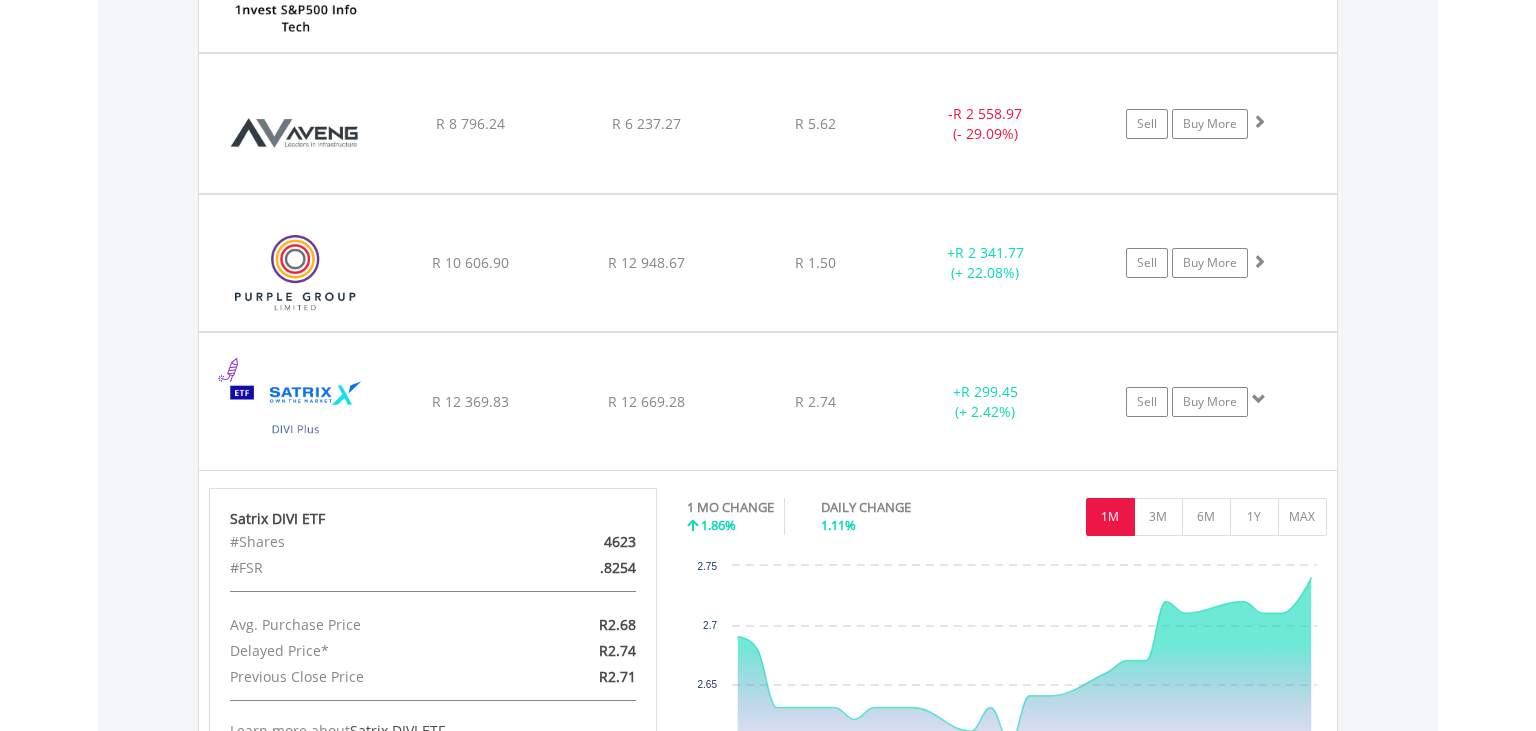 scroll, scrollTop: 1643, scrollLeft: 0, axis: vertical 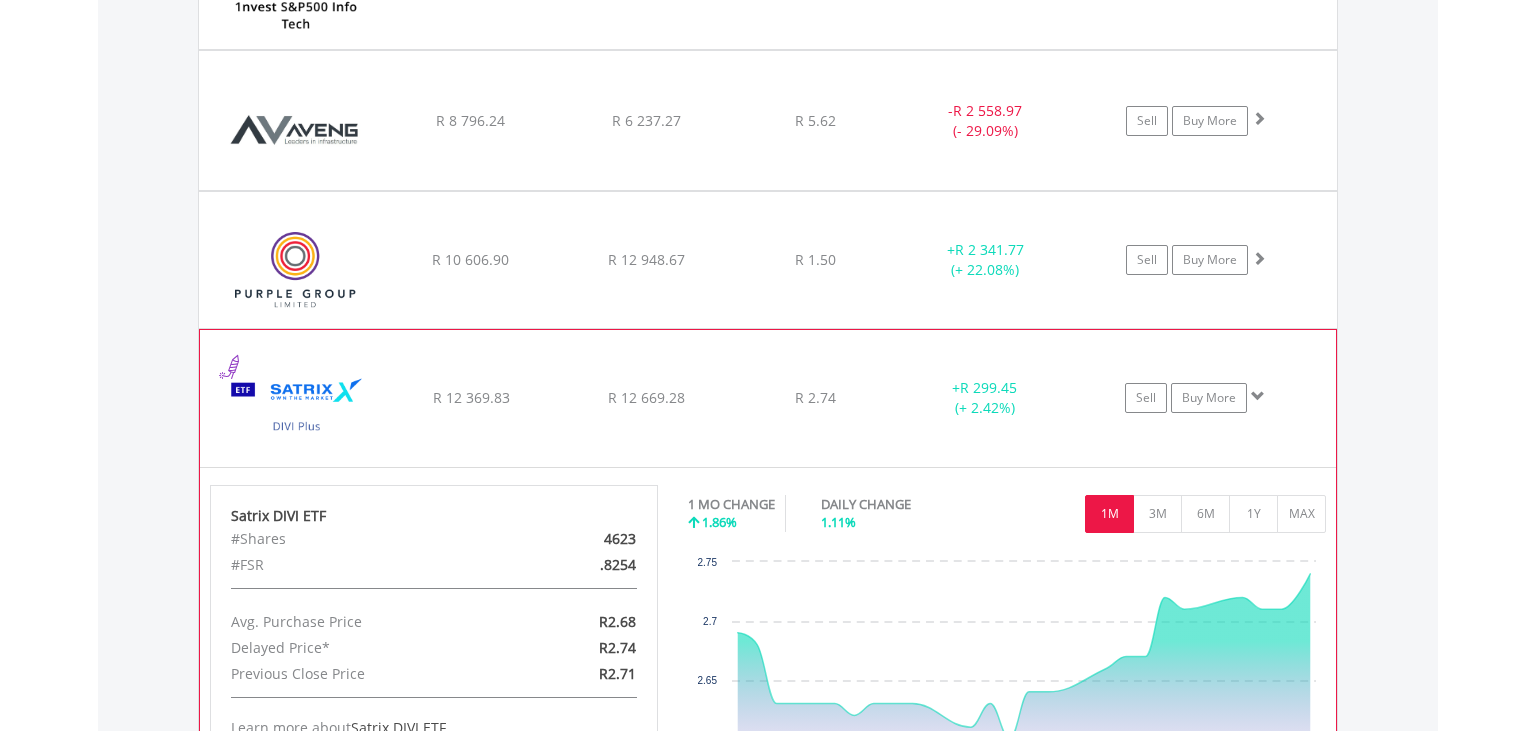 click on "﻿
Satrix DIVI ETF
R 12 369.83
R 12 669.28
R 2.74
+  R 299.45 (+ 2.42%)
Sell
Buy More" at bounding box center [768, -26] 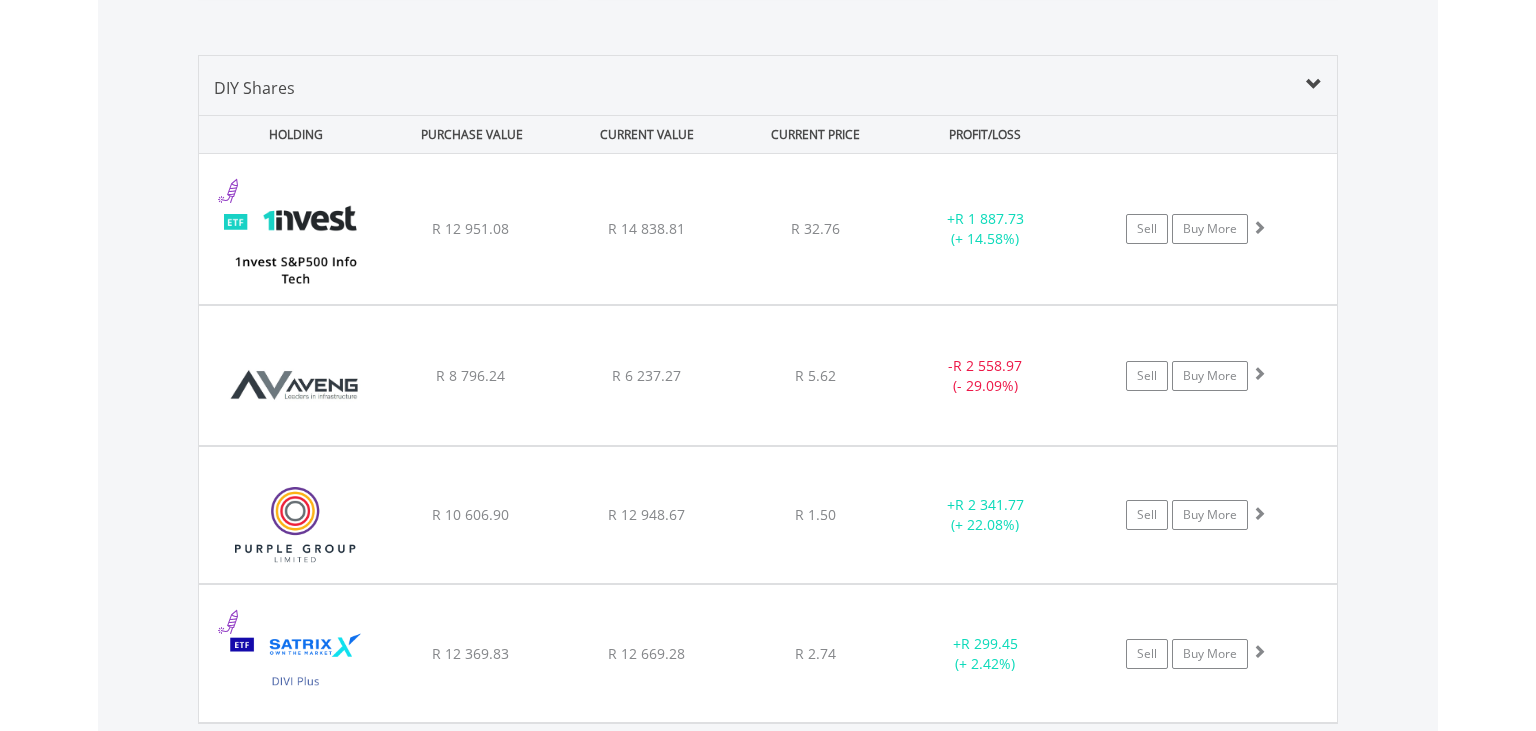 scroll, scrollTop: 1385, scrollLeft: 0, axis: vertical 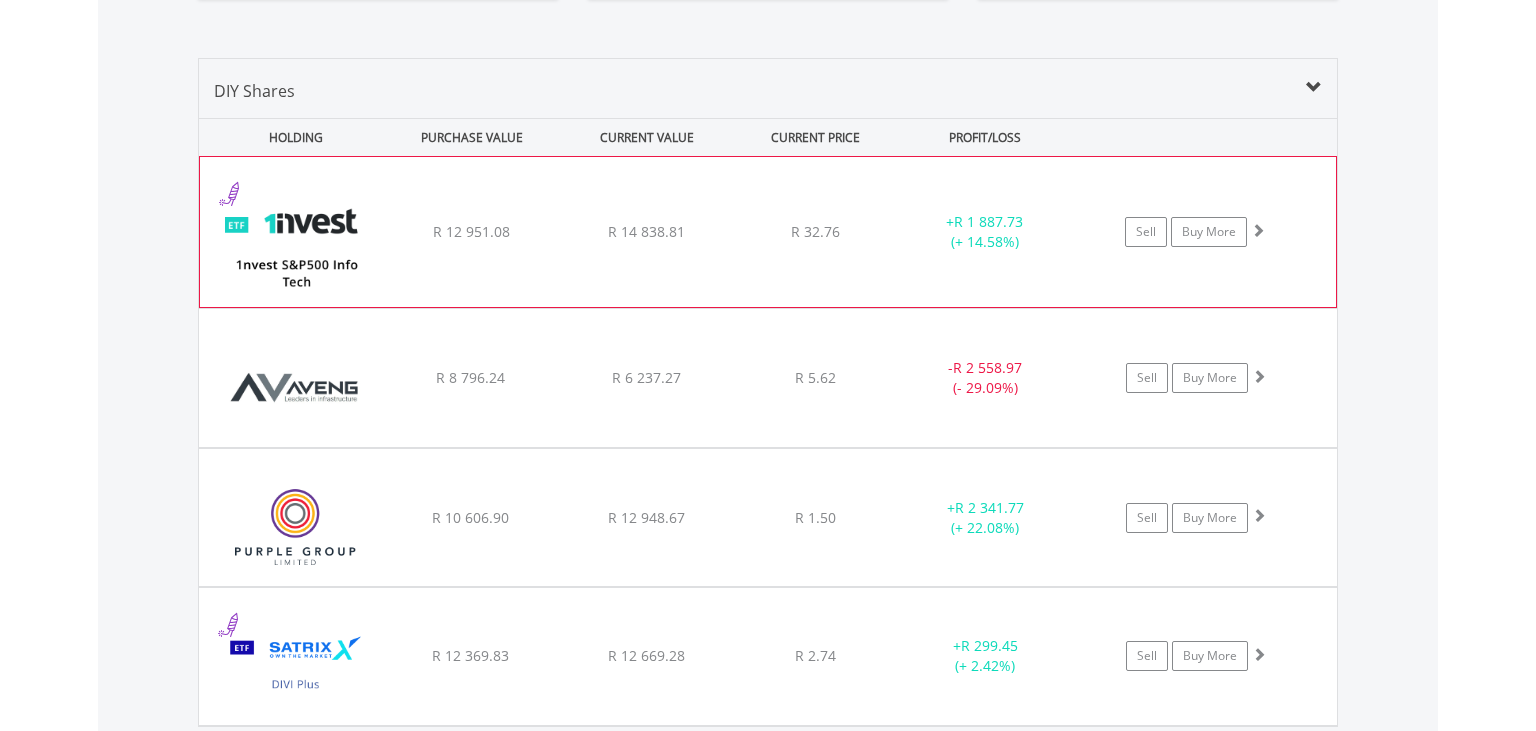click on "﻿
1nvest S&P500 Info Tech Index Feeder ETF
R 12 951.08
R 14 838.81
R 32.76
+  R 1 887.73 (+ 14.58%)
Sell
Buy More" at bounding box center (768, 232) 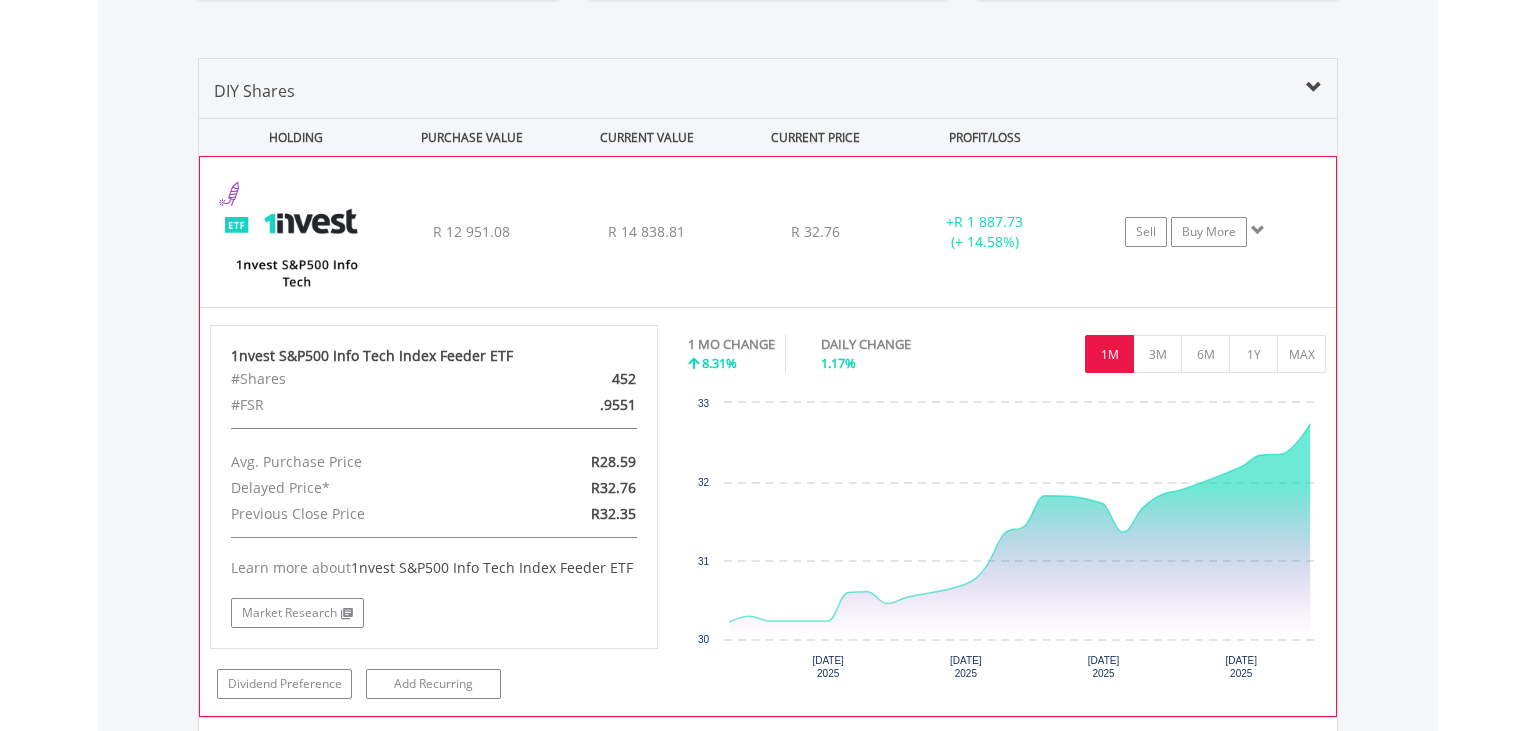 click on "﻿
1nvest S&P500 Info Tech Index Feeder ETF
R 12 951.08
R 14 838.81
R 32.76
+  R 1 887.73 (+ 14.58%)
Sell
Buy More" at bounding box center (768, 232) 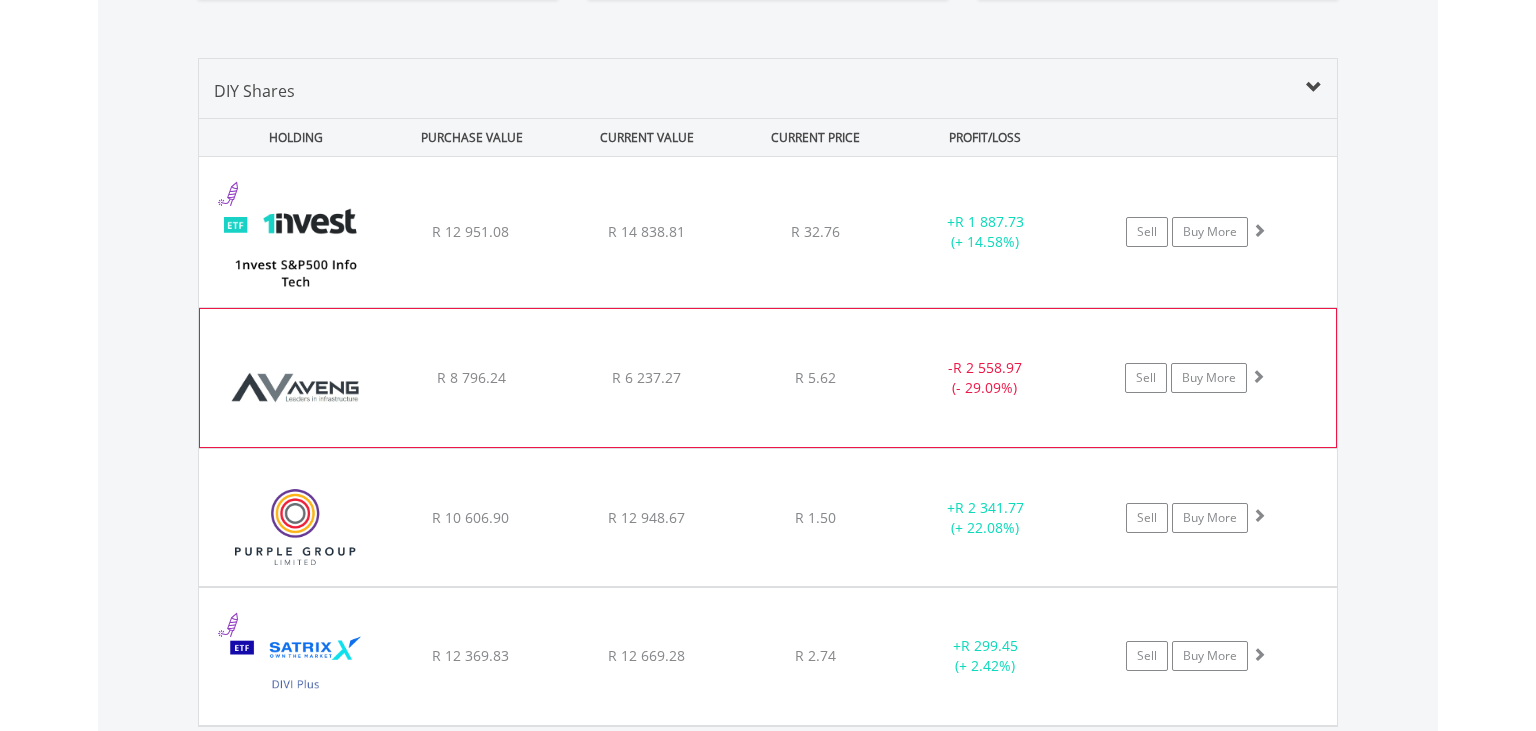 click on "﻿
Aveng Group Limited
R 8 796.24
R 6 237.27
R 5.62
-  R 2 558.97 (- 29.09%)
Sell
Buy More" at bounding box center [768, 232] 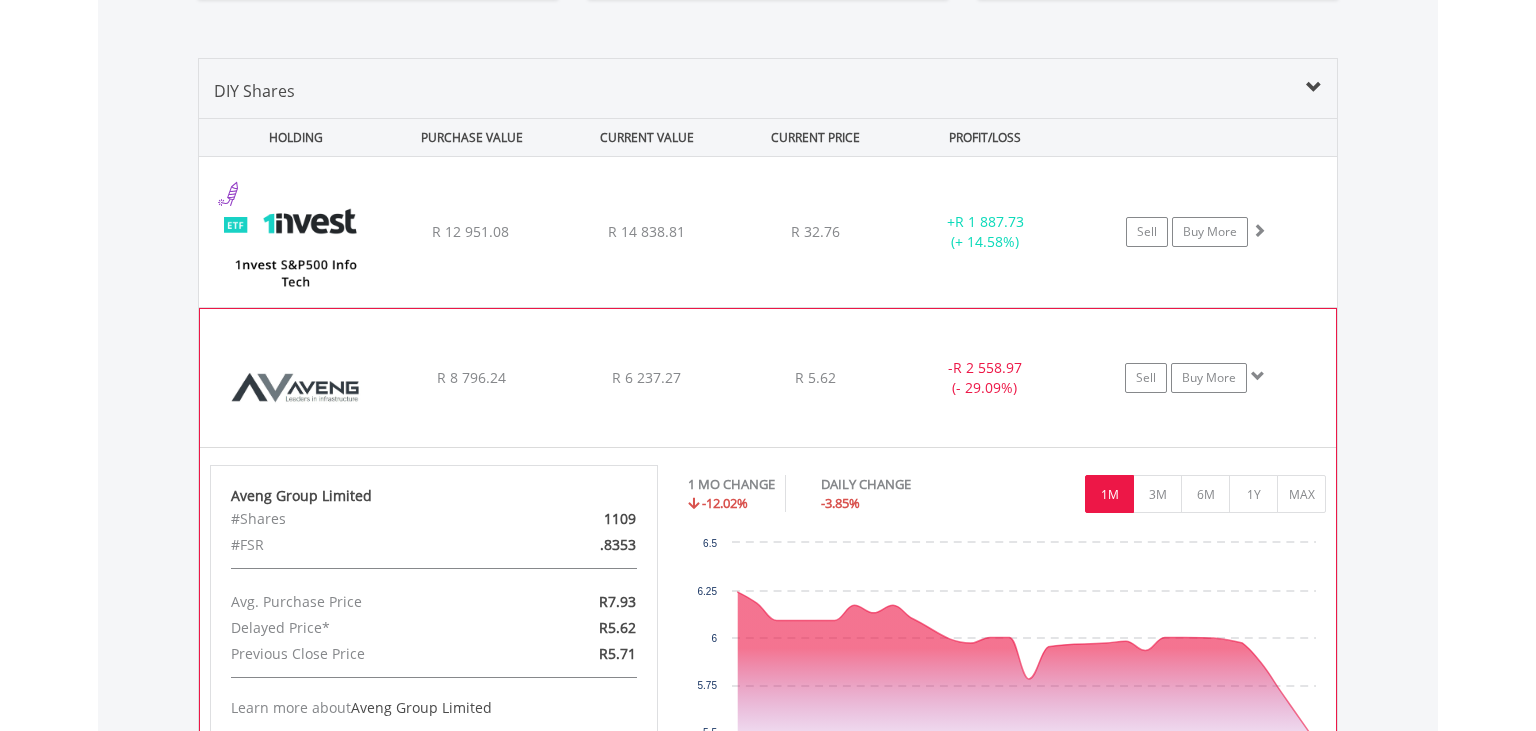 click on "﻿
Aveng Group Limited
R 8 796.24
R 6 237.27
R 5.62
-  R 2 558.97 (- 29.09%)
Sell
Buy More" at bounding box center [768, 232] 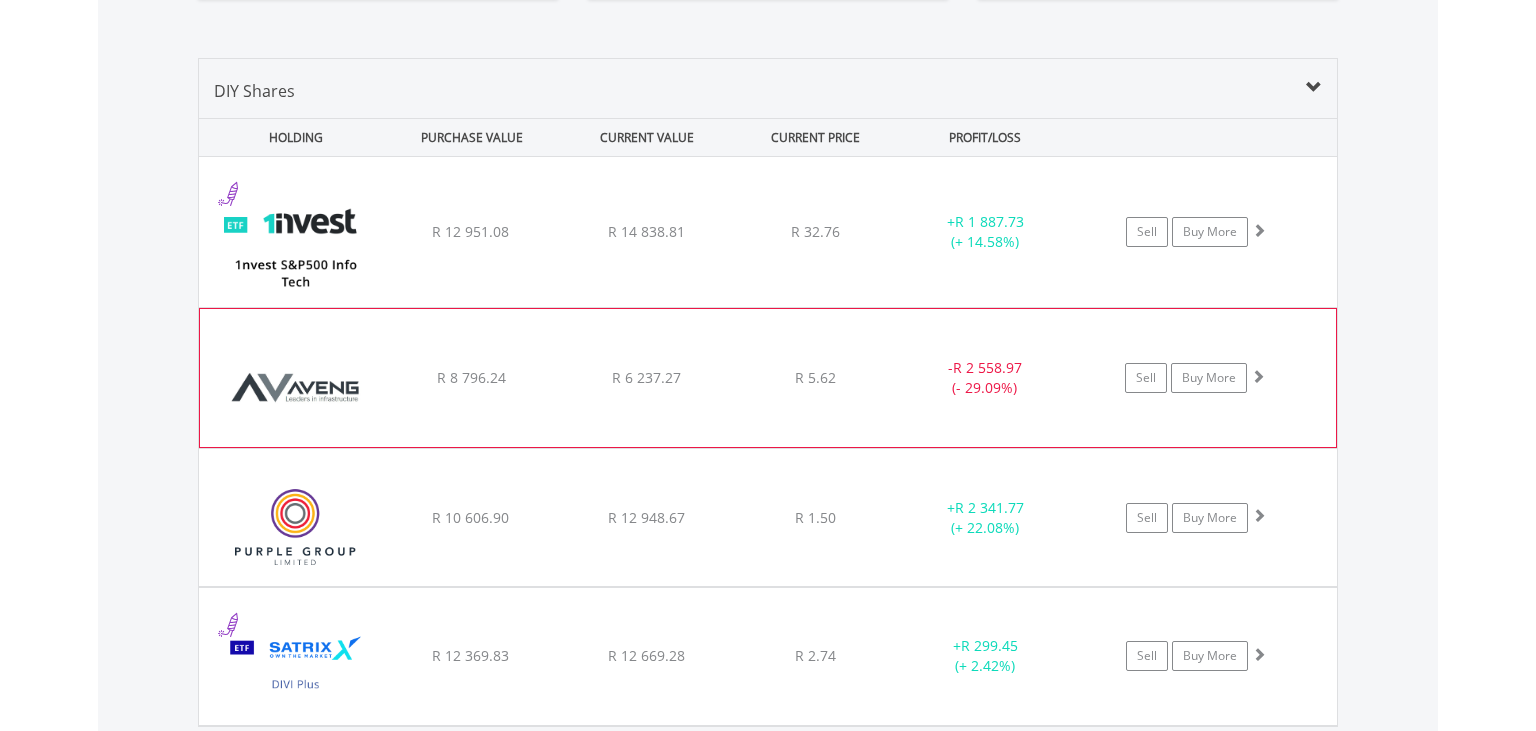 click on "﻿
Aveng Group Limited
R 8 796.24
R 6 237.27
R 5.62
-  R 2 558.97 (- 29.09%)
Sell
Buy More" at bounding box center (768, 232) 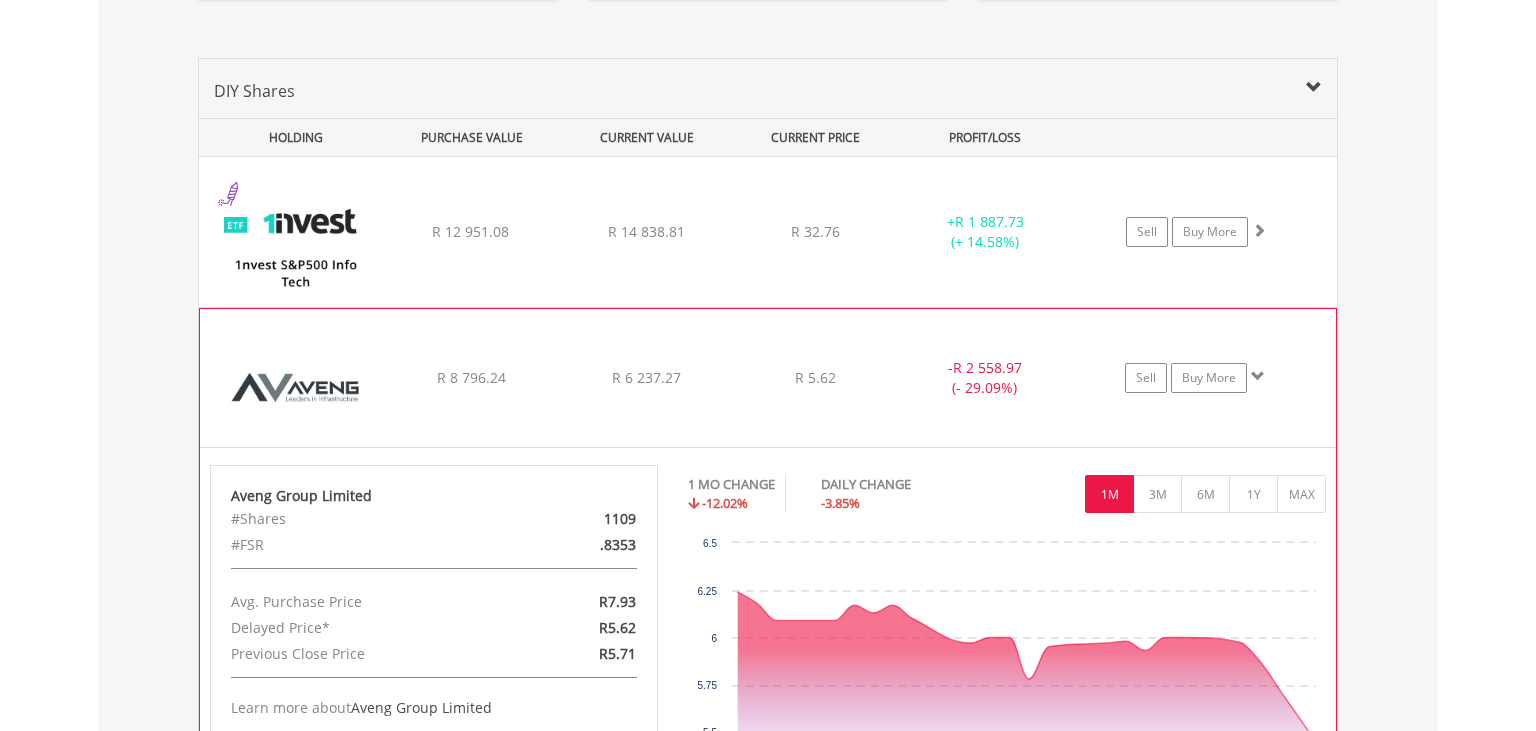 click on "﻿
Aveng Group Limited
R 8 796.24
R 6 237.27
R 5.62
-  R 2 558.97 (- 29.09%)
Sell
Buy More" at bounding box center [768, 232] 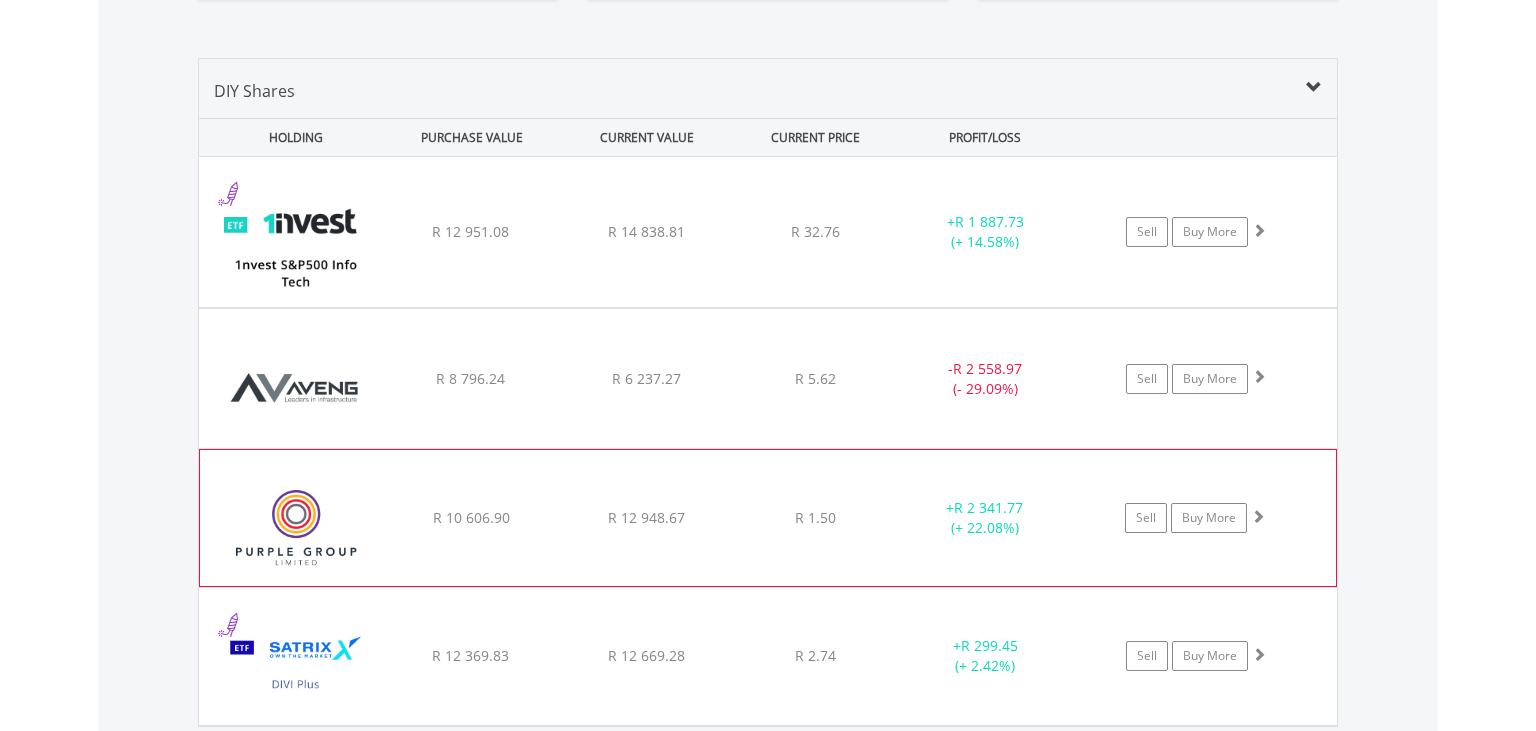 click on "﻿
Purple Group Limited
R 10 606.90
R 12 948.67
R 1.50
+  R 2 341.77 (+ 22.08%)
Sell
Buy More" at bounding box center [768, 232] 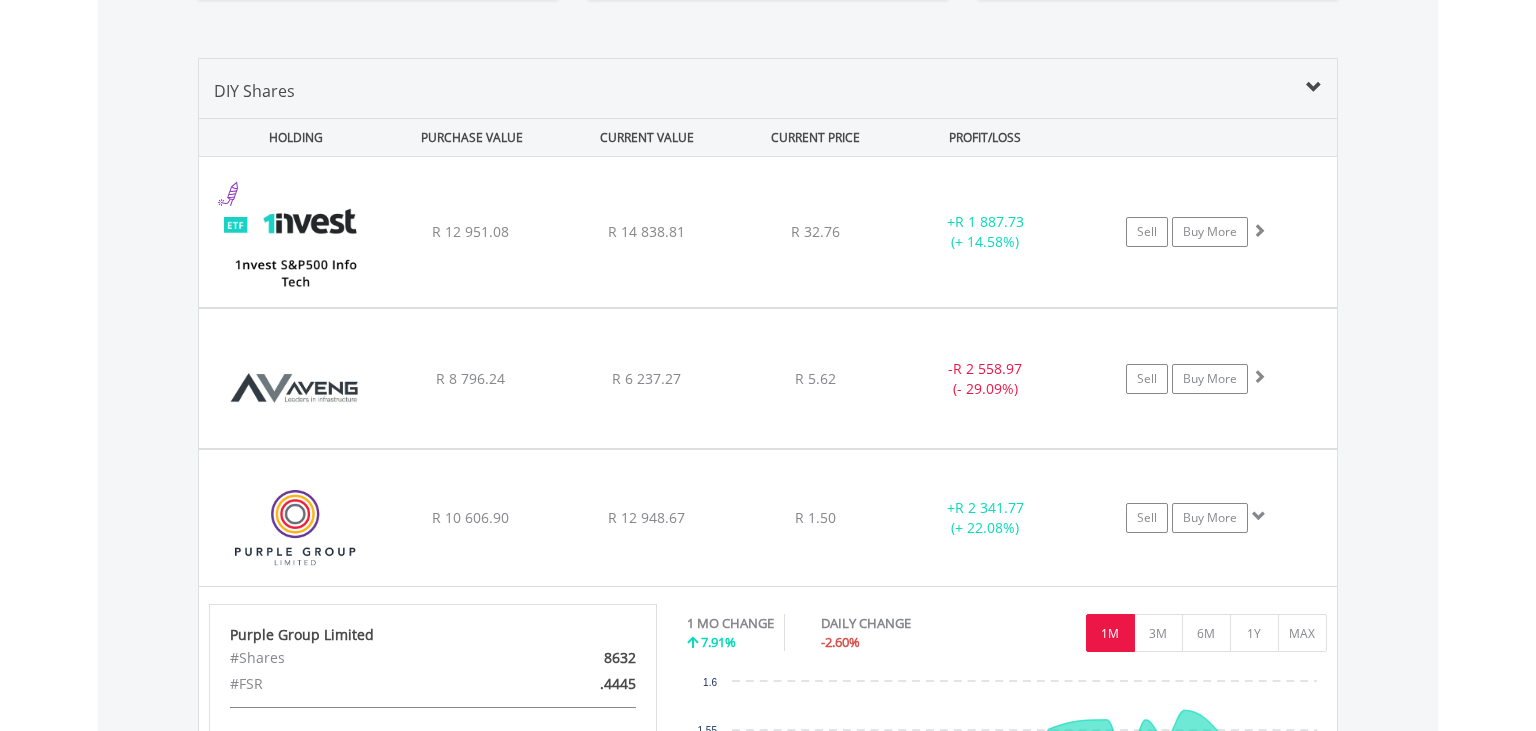 scroll, scrollTop: 2100, scrollLeft: 0, axis: vertical 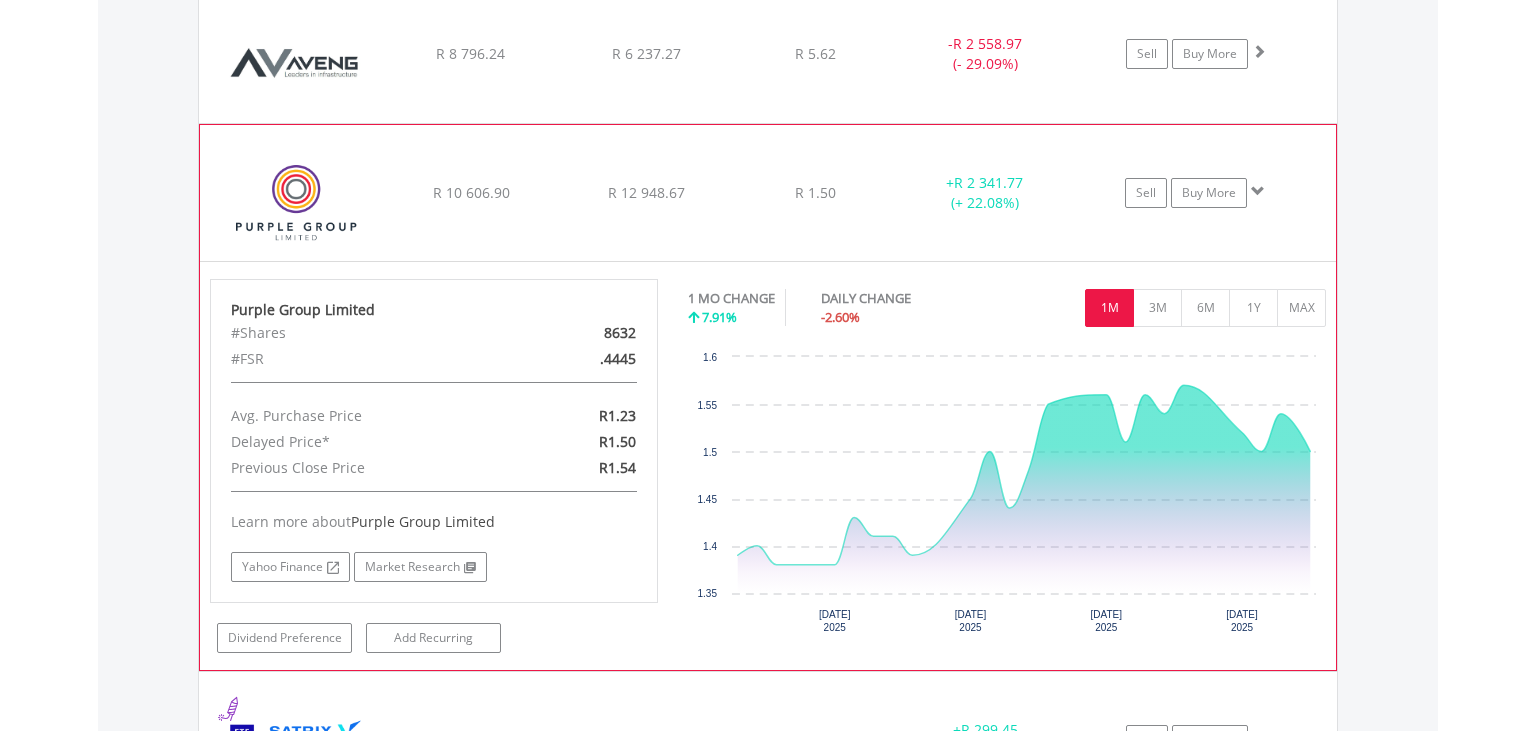 click on "R 1.50" at bounding box center (815, -94) 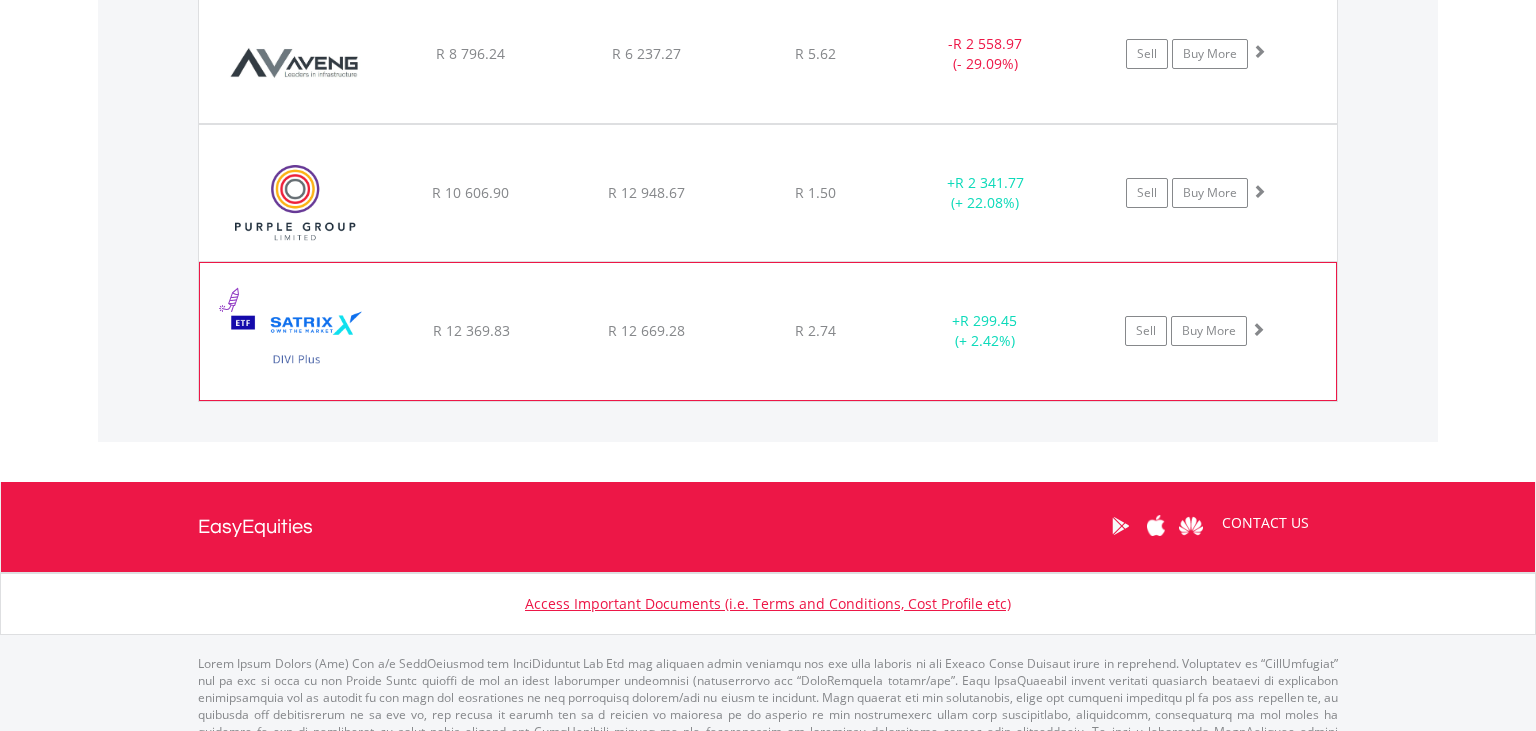 click on "﻿
Satrix DIVI ETF
R 12 369.83
R 12 669.28
R 2.74
+  R 299.45 (+ 2.42%)
Sell
Buy More" at bounding box center (768, -93) 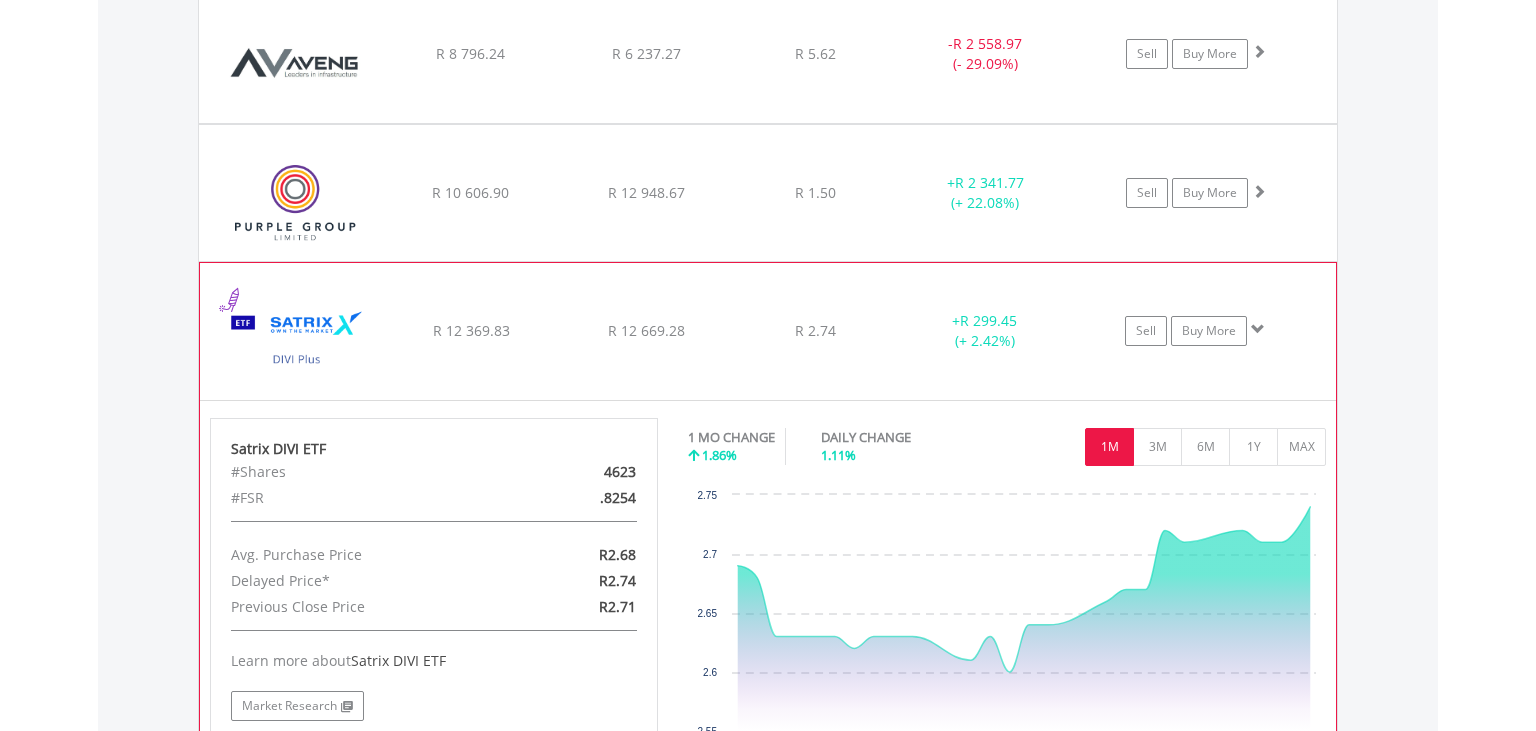 click on "﻿
Satrix DIVI ETF
R 12 369.83
R 12 669.28
R 2.74
+  R 299.45 (+ 2.42%)
Sell
Buy More" at bounding box center [768, -93] 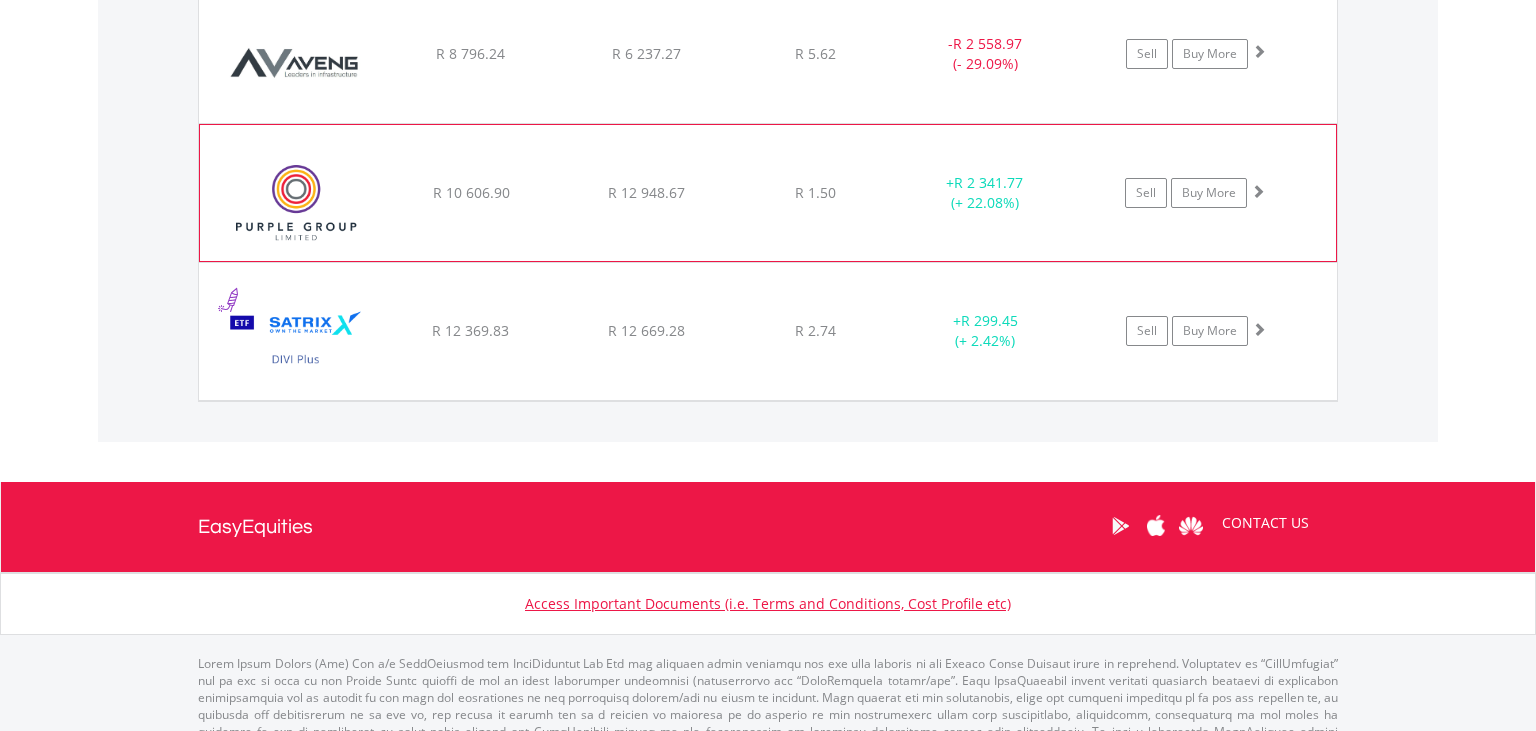 click on "R 10 606.90" at bounding box center [471, -93] 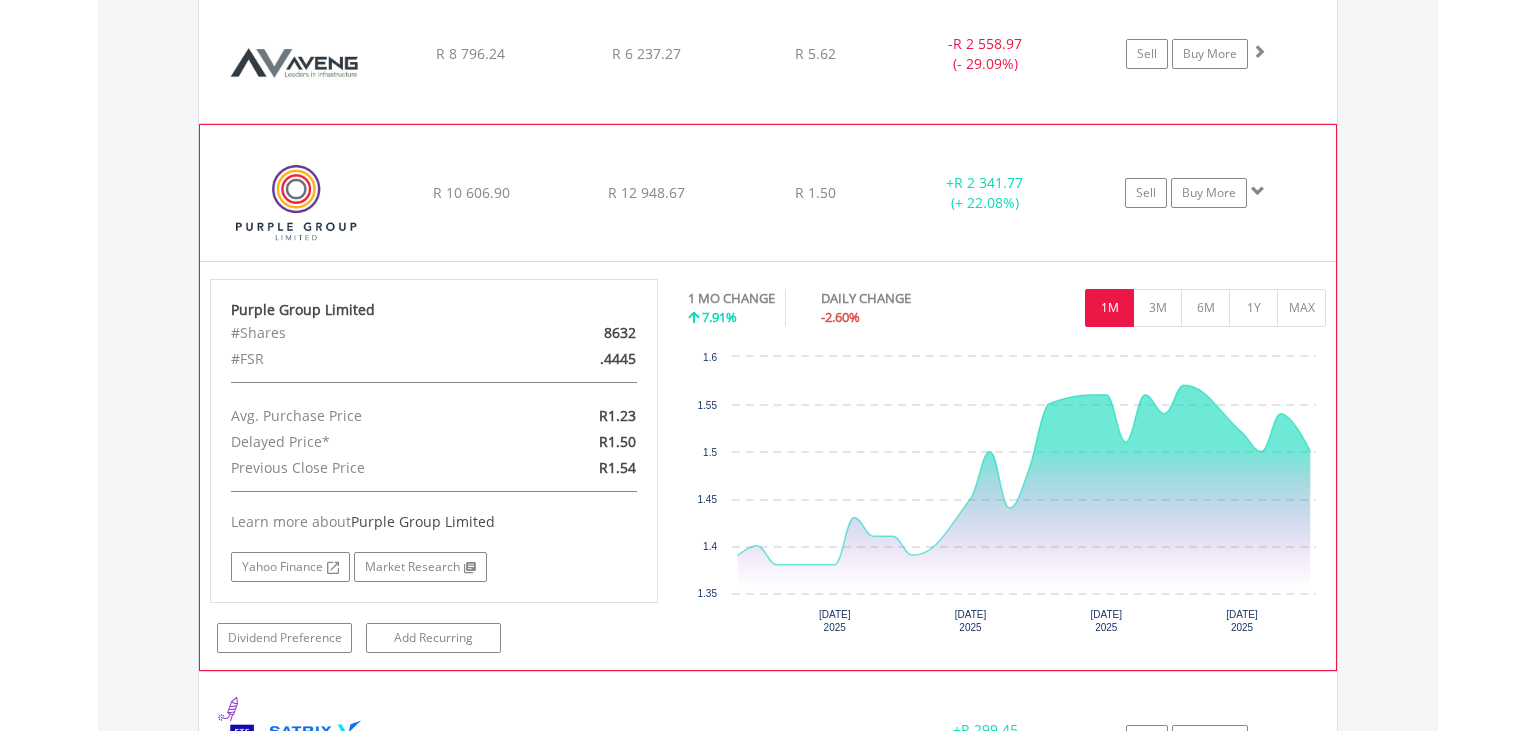 click on "R 10 606.90" at bounding box center [471, -93] 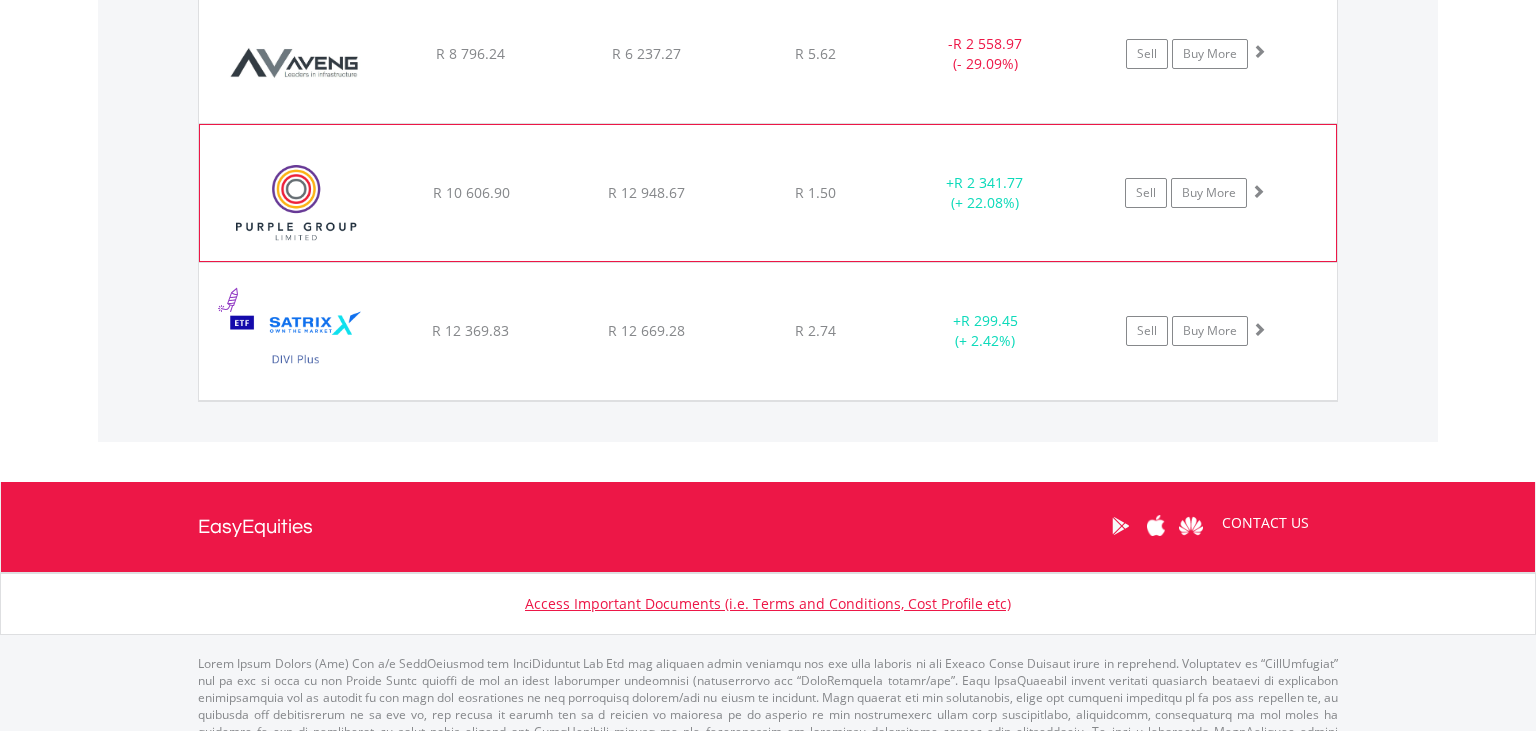 click on "R 10 606.90" at bounding box center (471, -93) 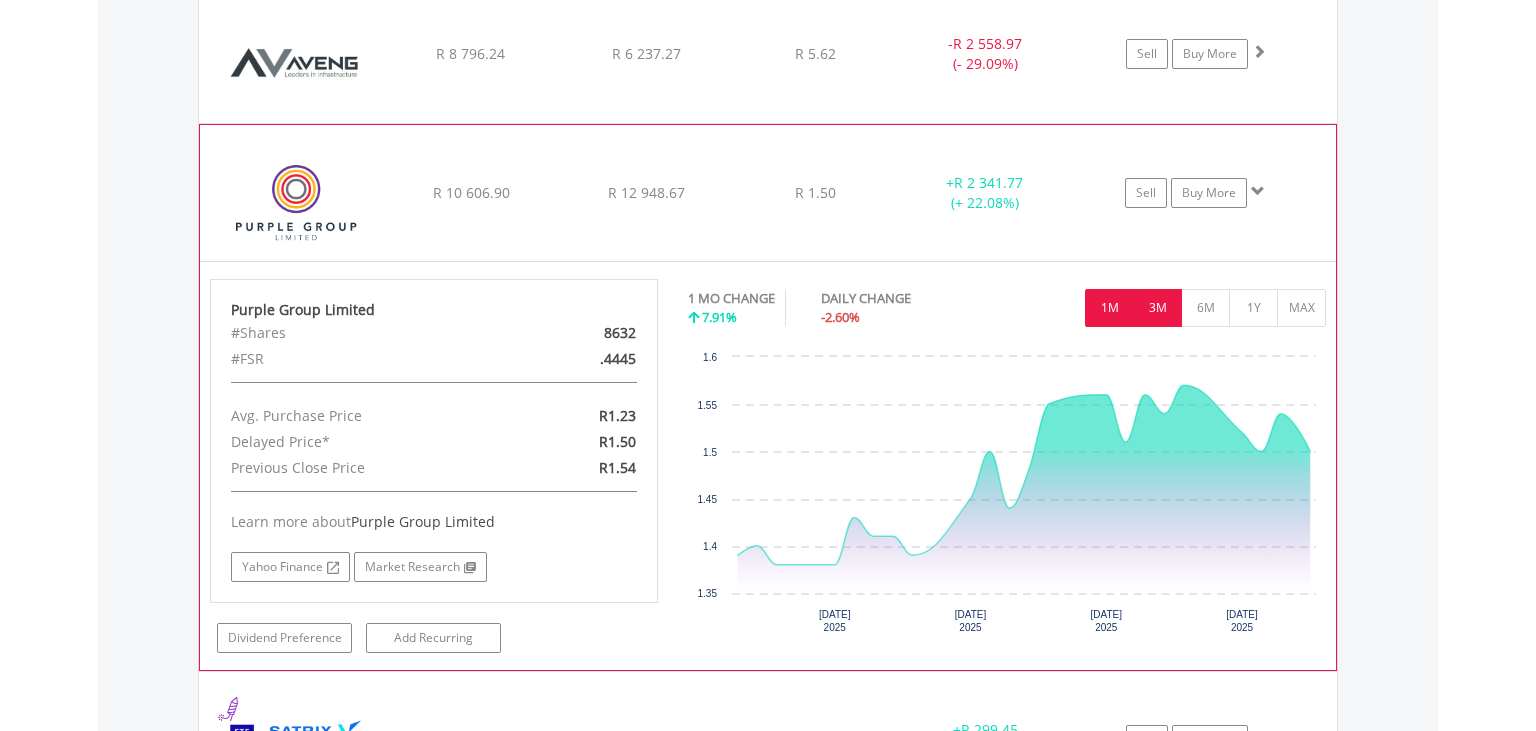 click on "3M" at bounding box center [1157, 308] 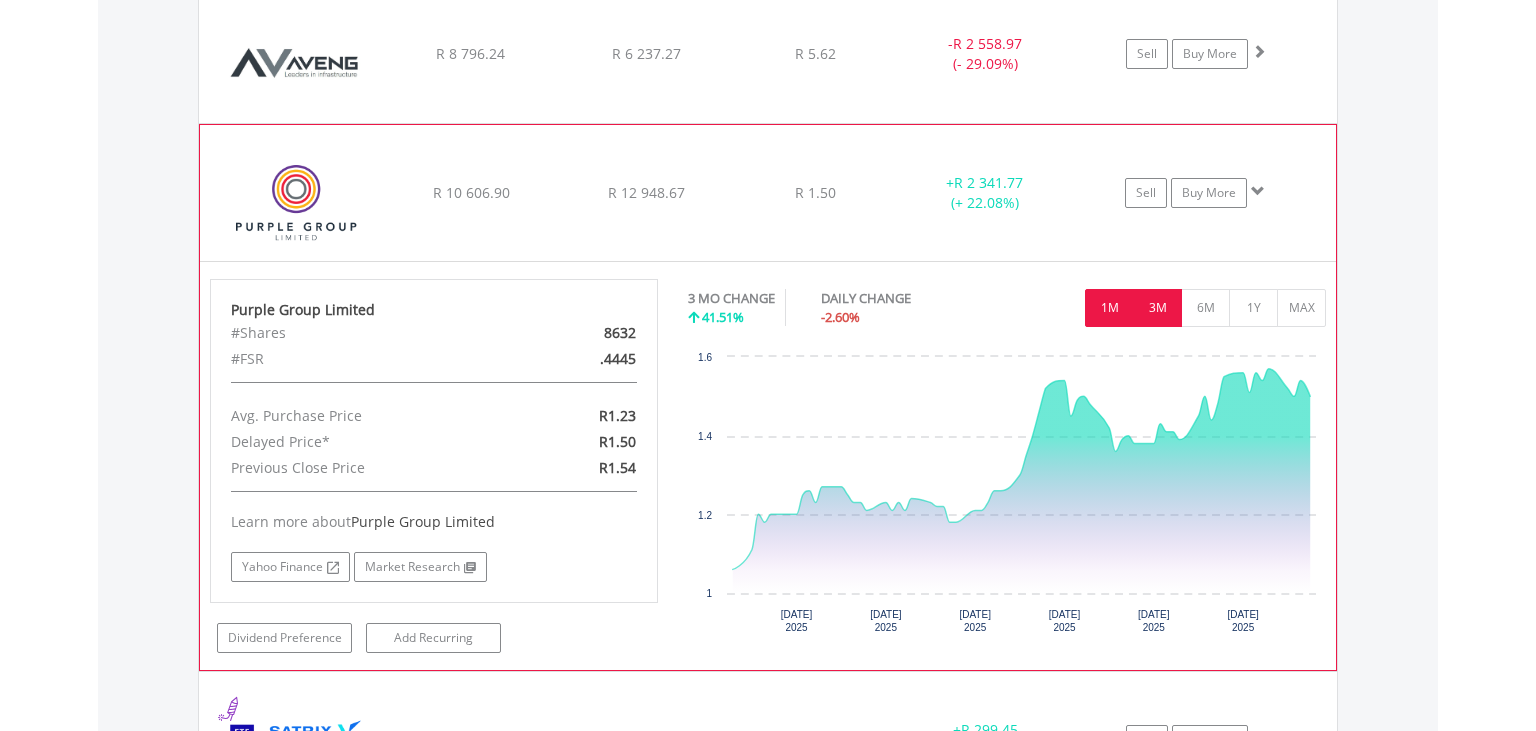click on "1M" at bounding box center [1109, 308] 